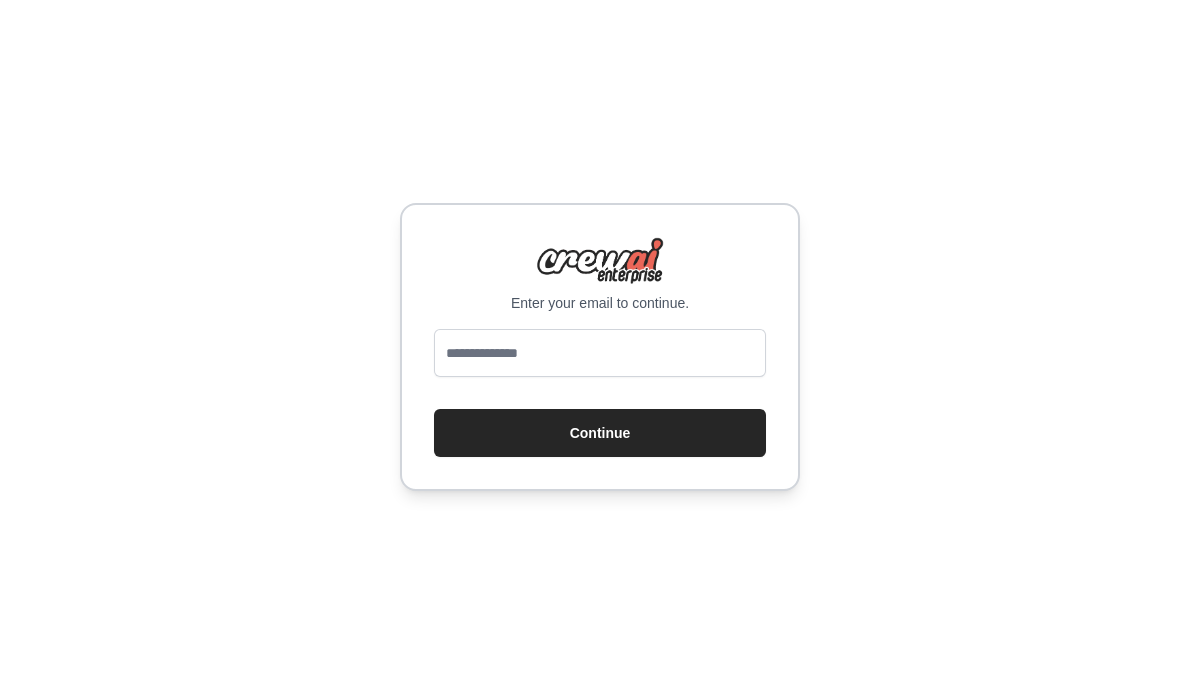 scroll, scrollTop: 0, scrollLeft: 0, axis: both 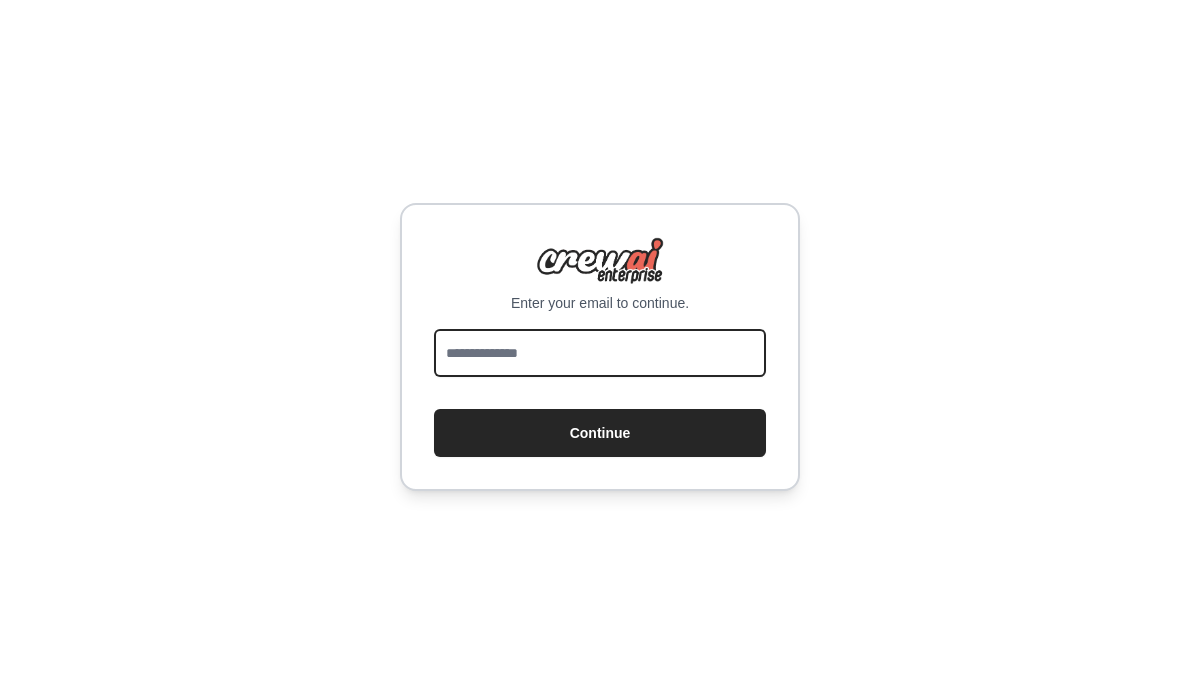 click at bounding box center [600, 353] 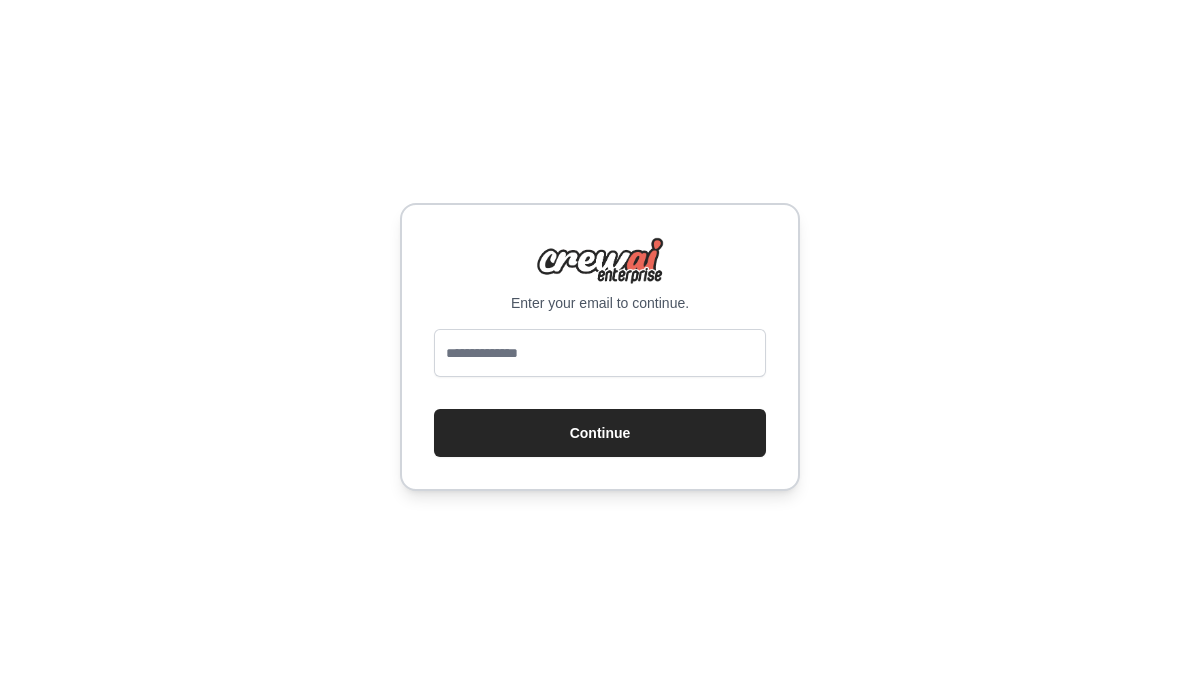 click at bounding box center (600, 261) 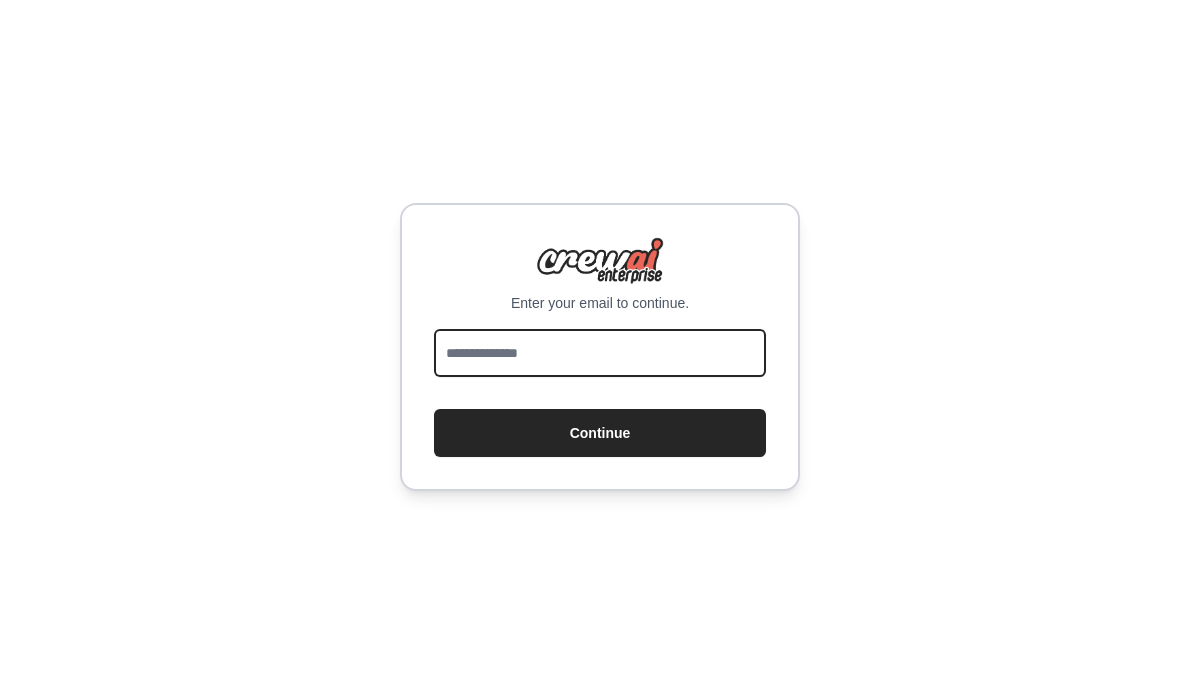 click at bounding box center (600, 353) 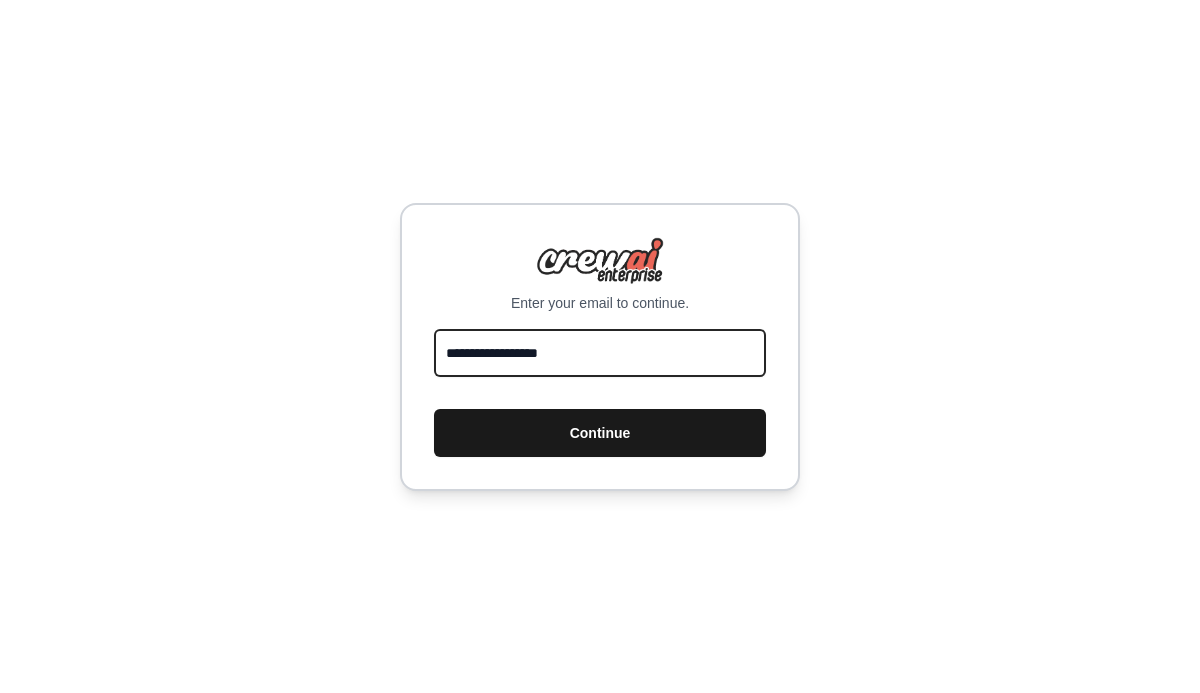 type on "**********" 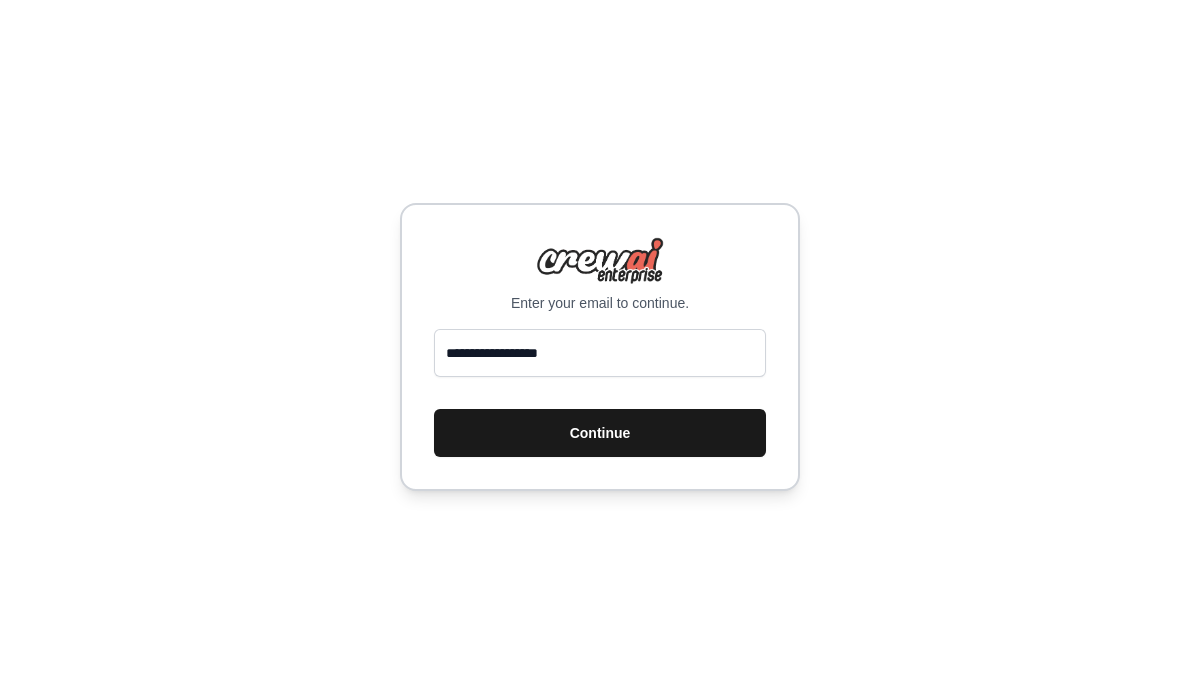 click on "Continue" at bounding box center [600, 433] 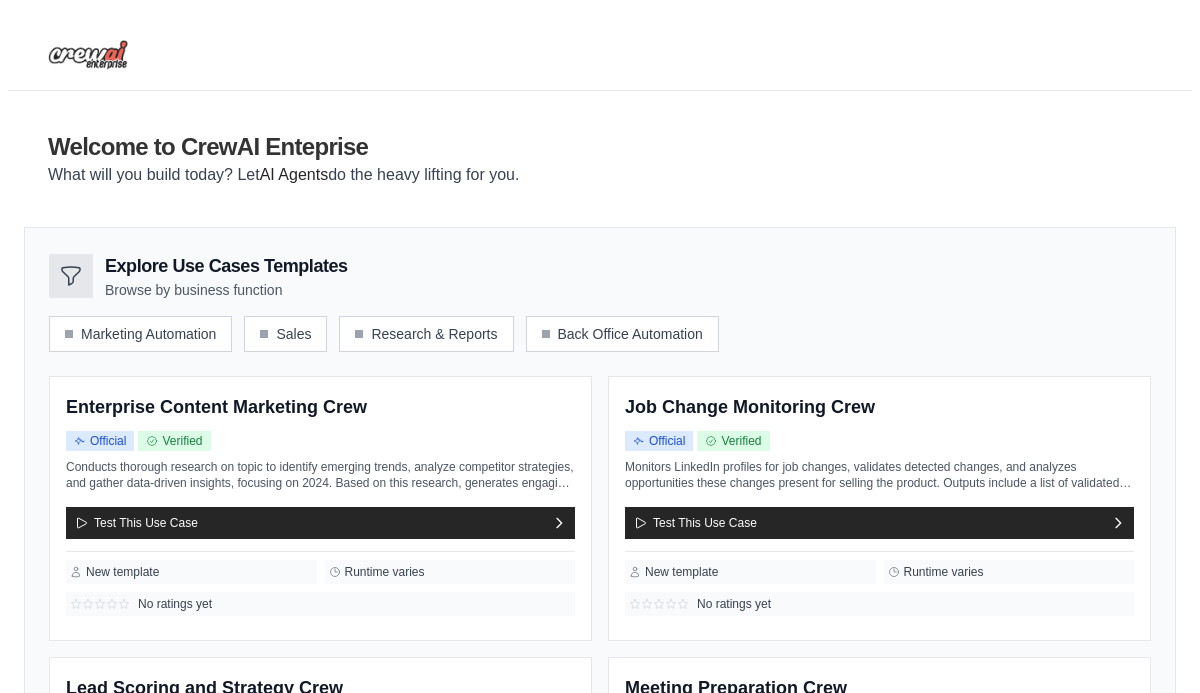 scroll, scrollTop: 0, scrollLeft: 0, axis: both 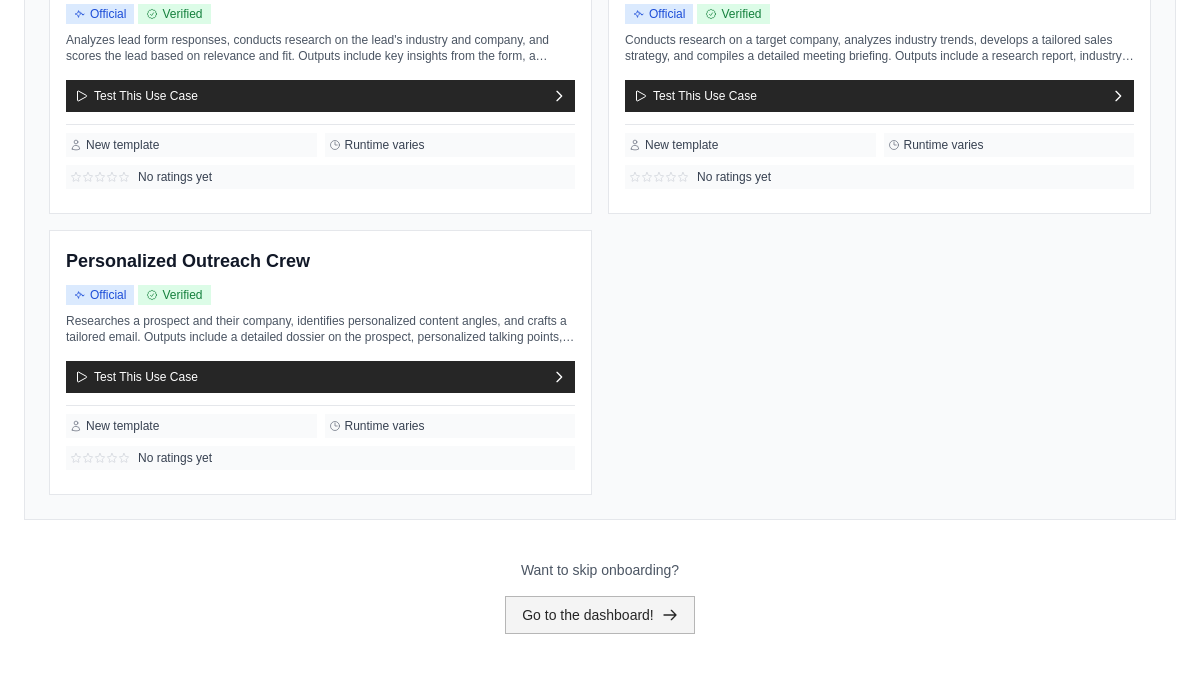 click on "Go to the dashboard!" at bounding box center [600, 615] 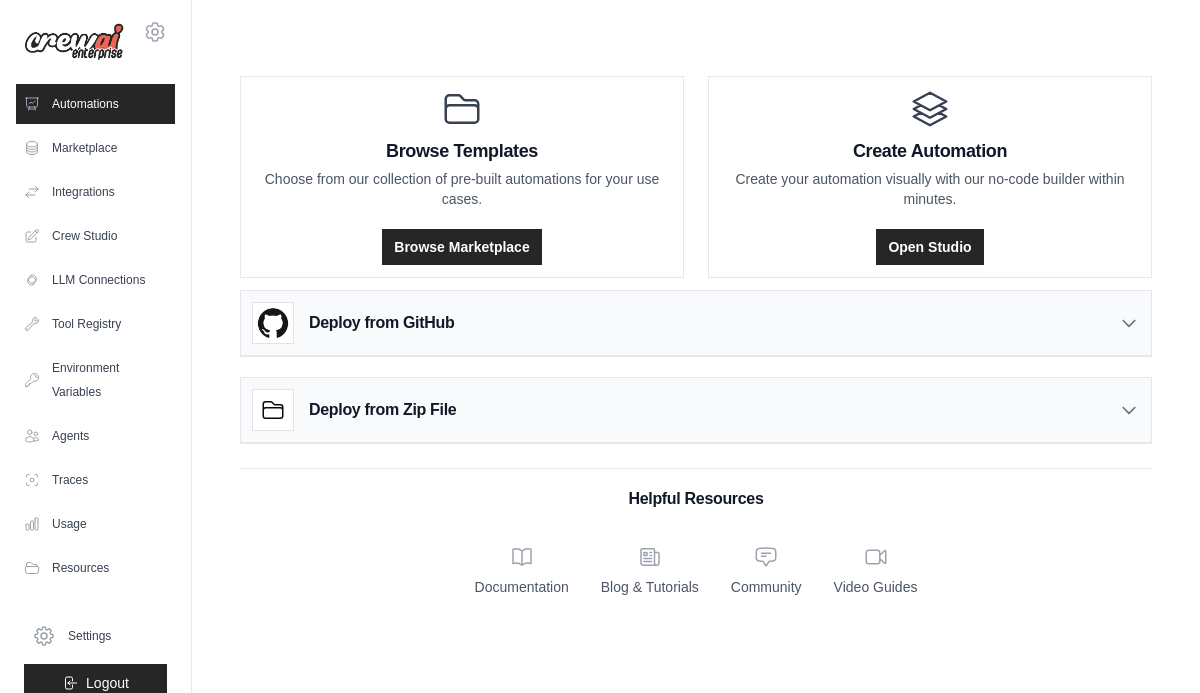 scroll, scrollTop: 0, scrollLeft: 0, axis: both 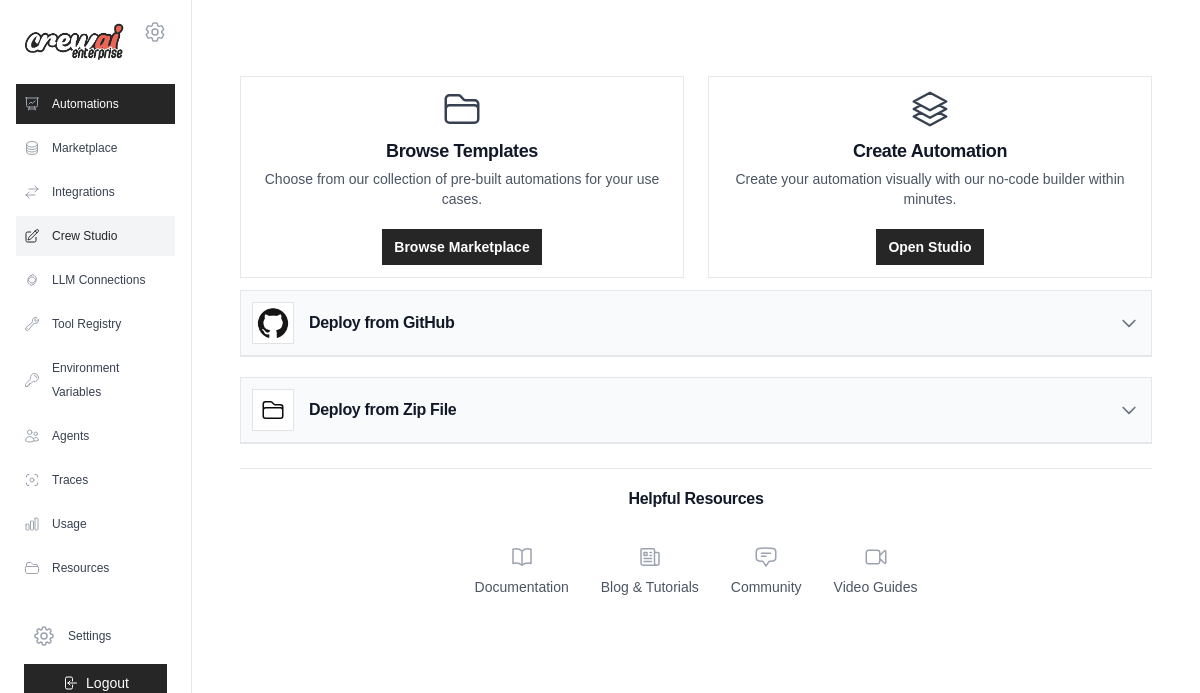 click on "Crew Studio" at bounding box center [95, 236] 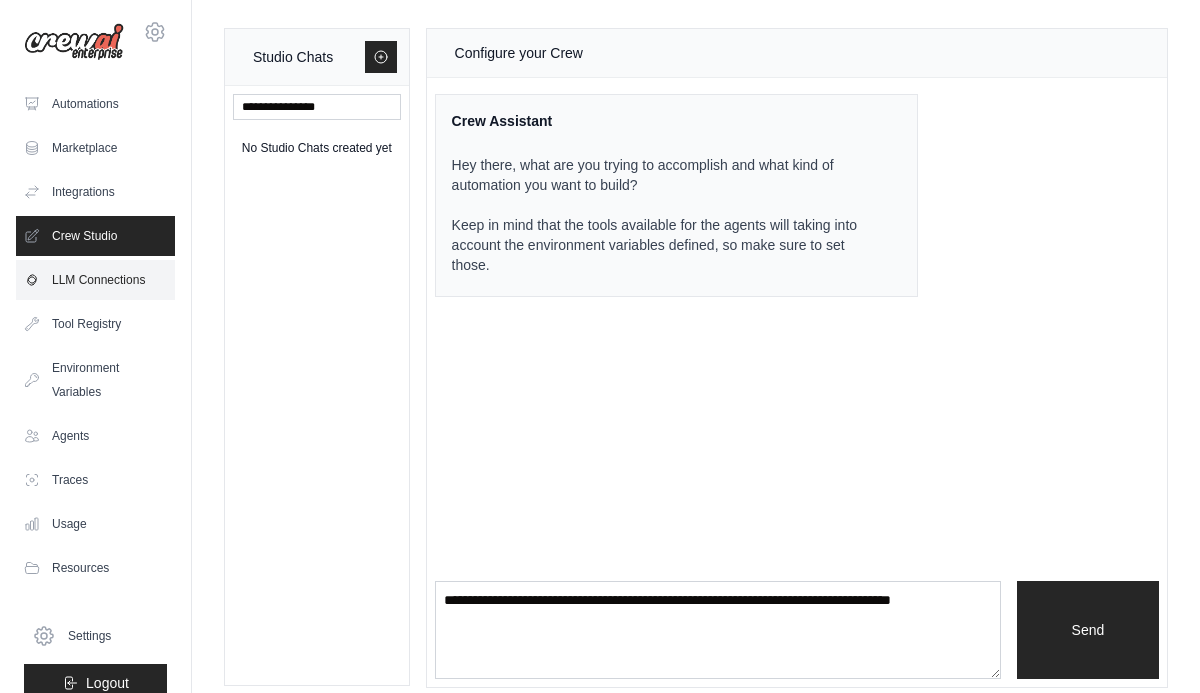 click on "LLM Connections" at bounding box center [95, 280] 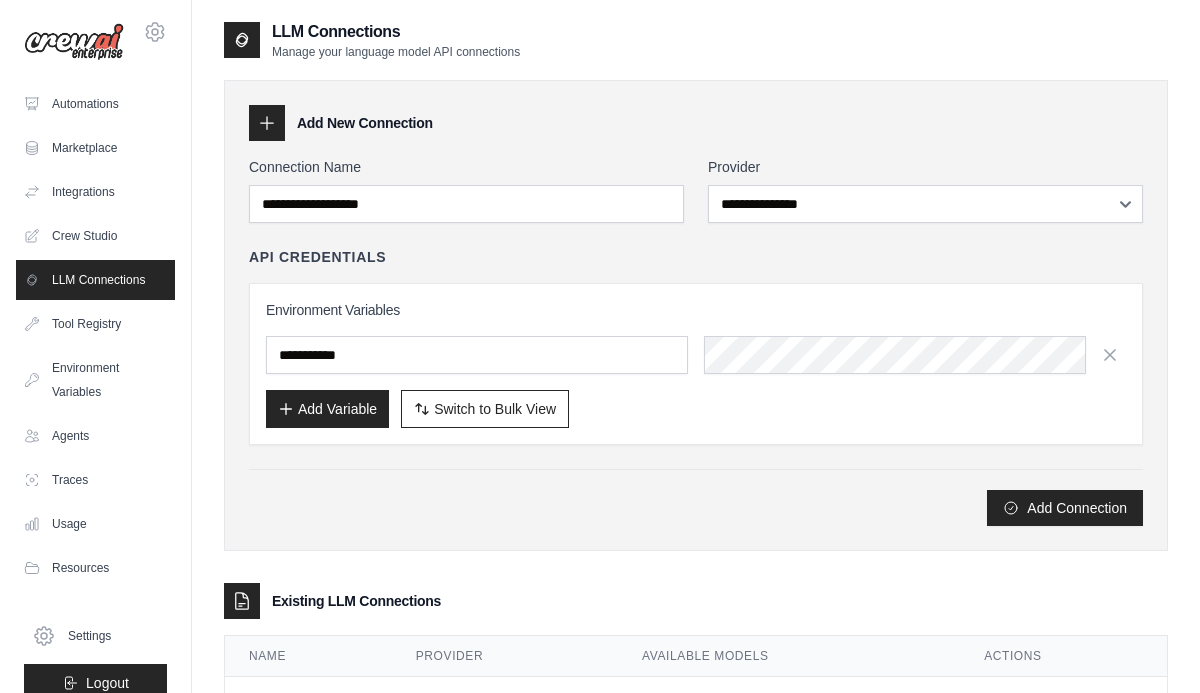 scroll, scrollTop: 15, scrollLeft: 0, axis: vertical 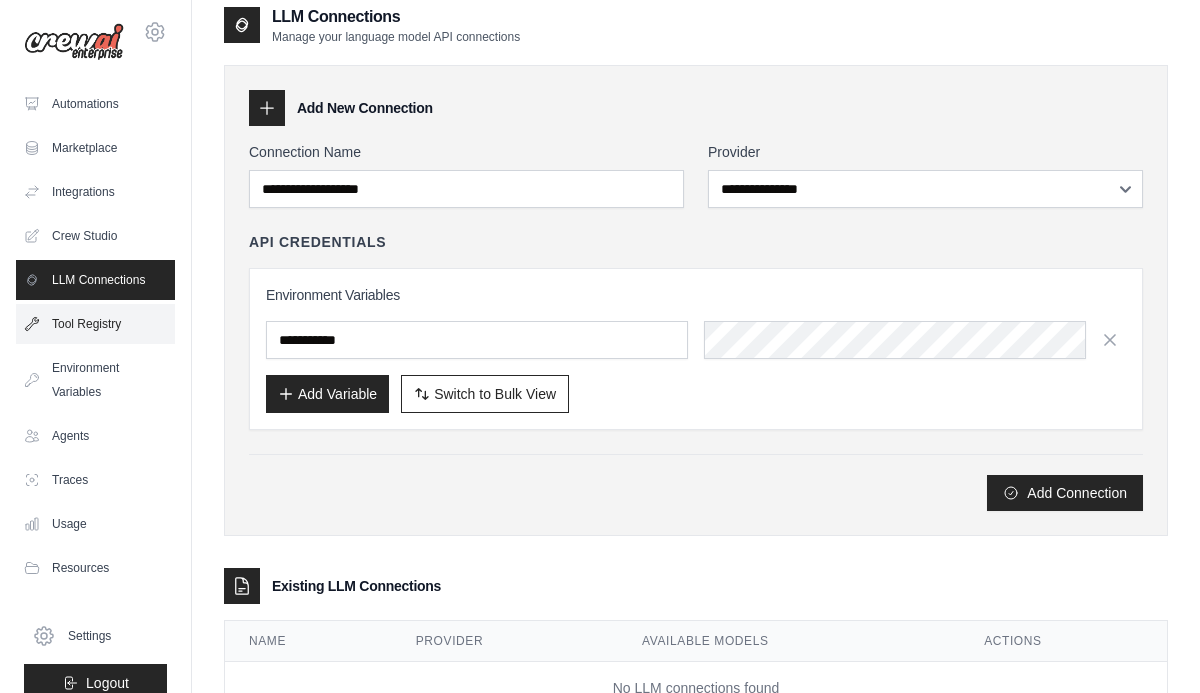 click on "Tool Registry" at bounding box center (95, 324) 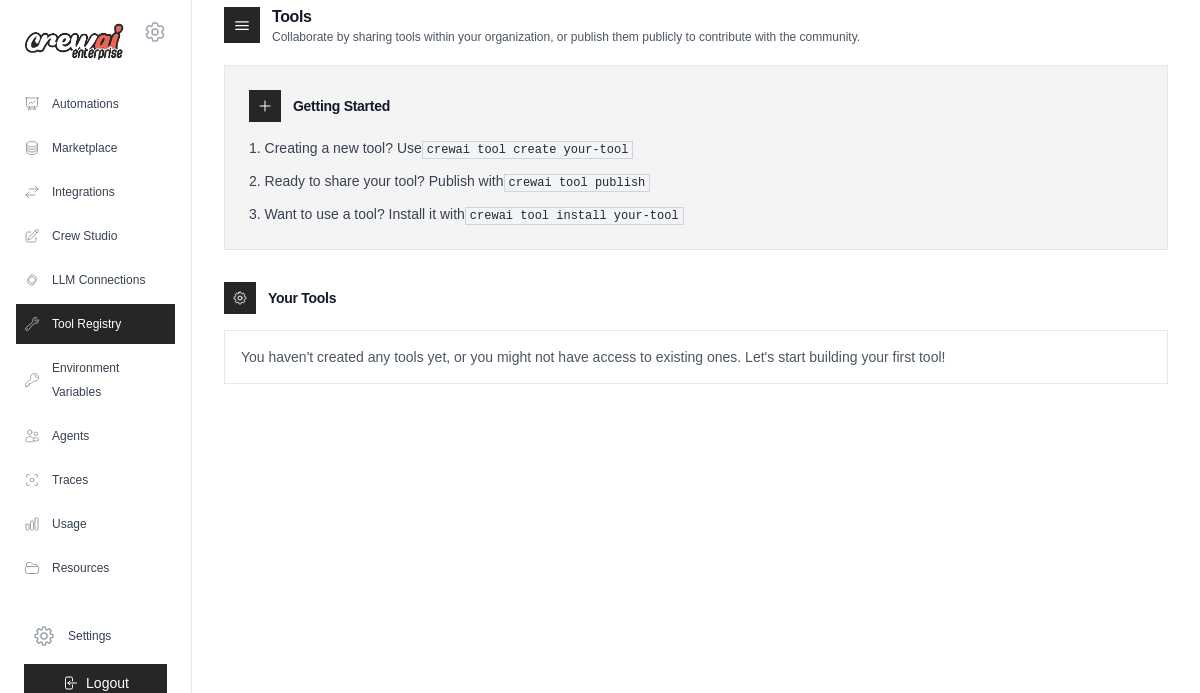 scroll, scrollTop: 0, scrollLeft: 0, axis: both 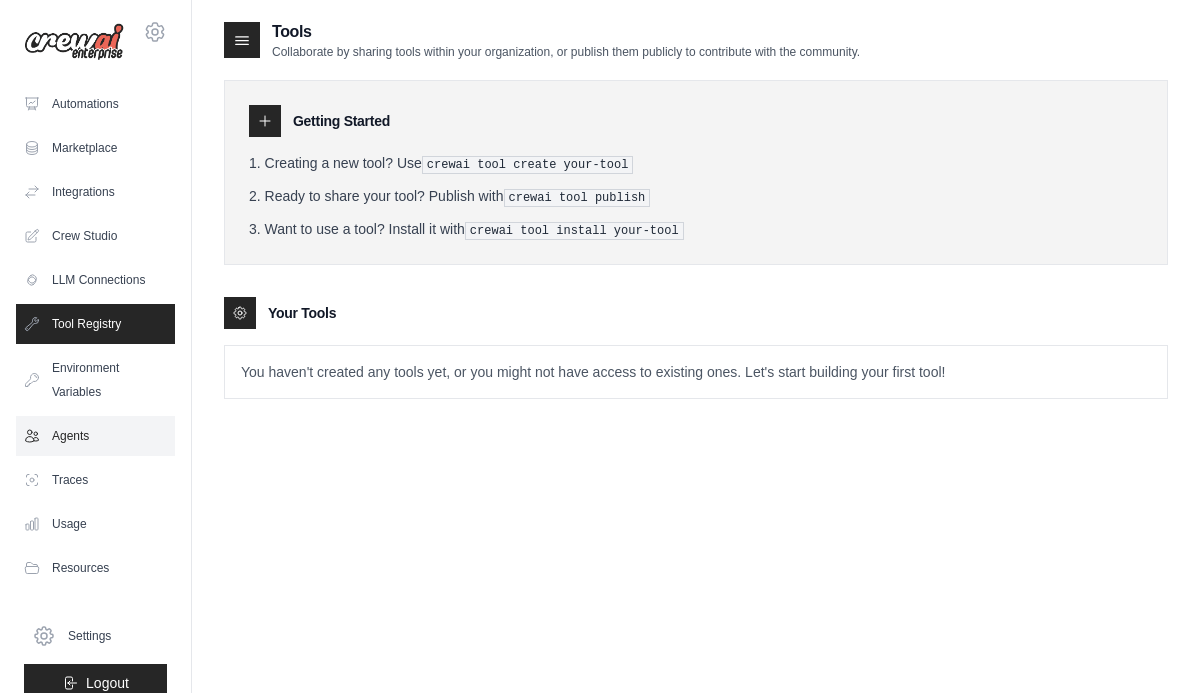 click on "Agents" at bounding box center (95, 436) 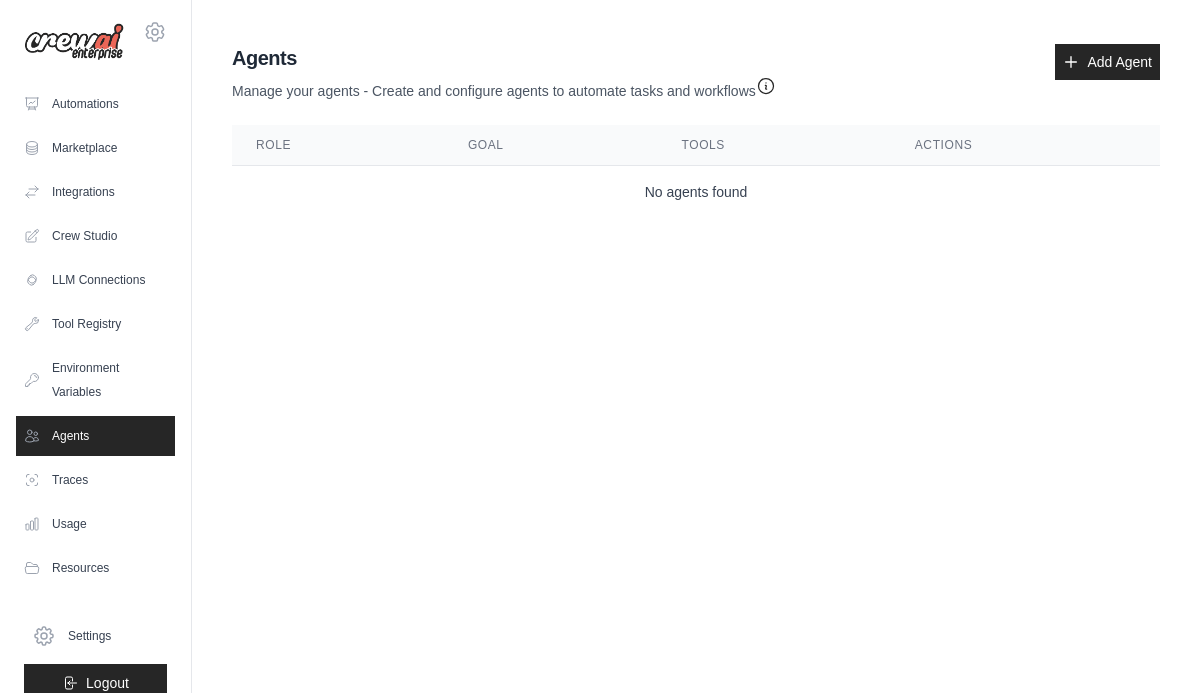 scroll, scrollTop: 25, scrollLeft: 0, axis: vertical 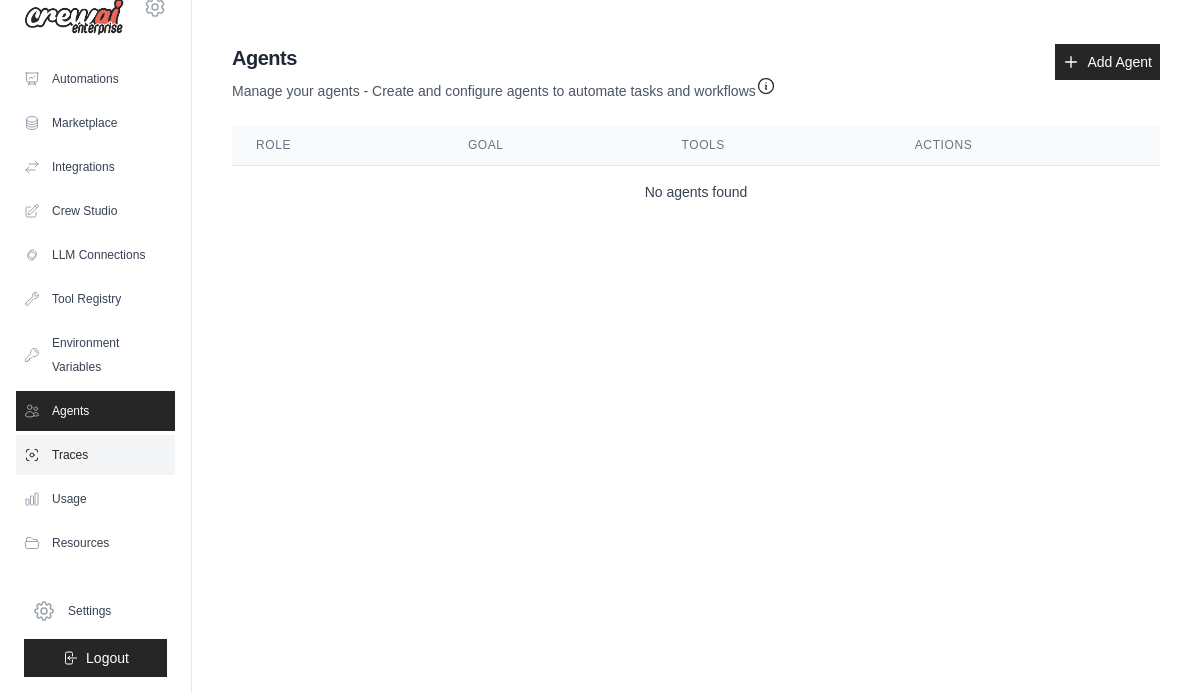 click on "Traces" at bounding box center (95, 455) 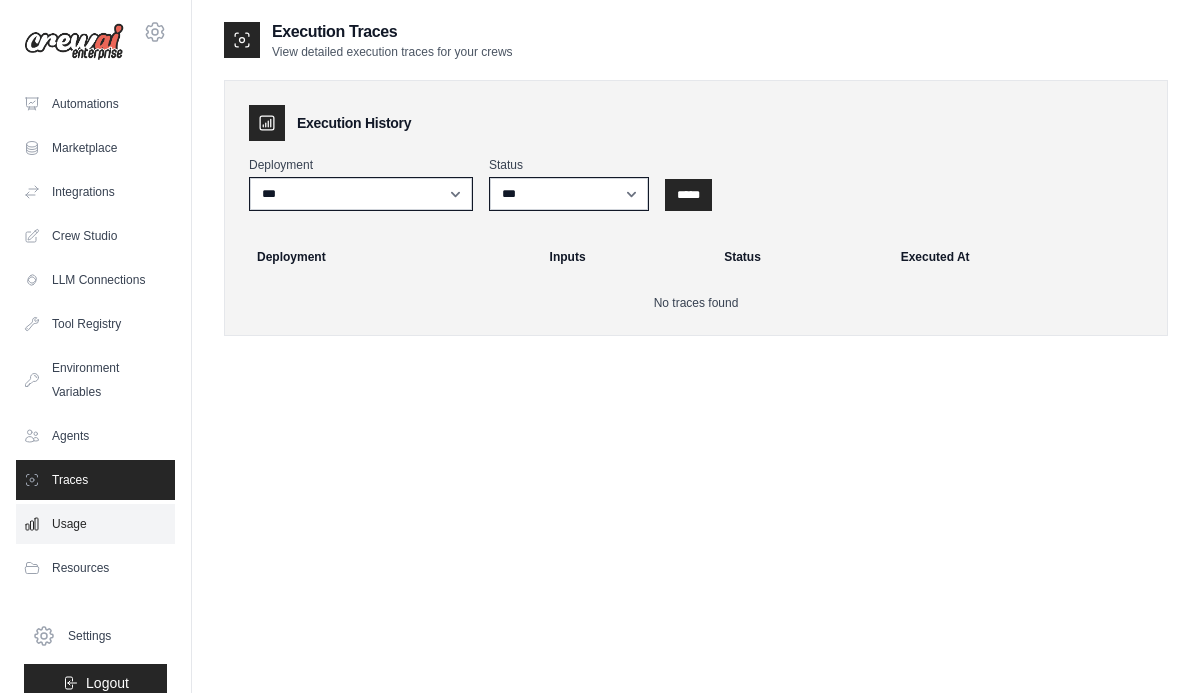 scroll, scrollTop: 25, scrollLeft: 0, axis: vertical 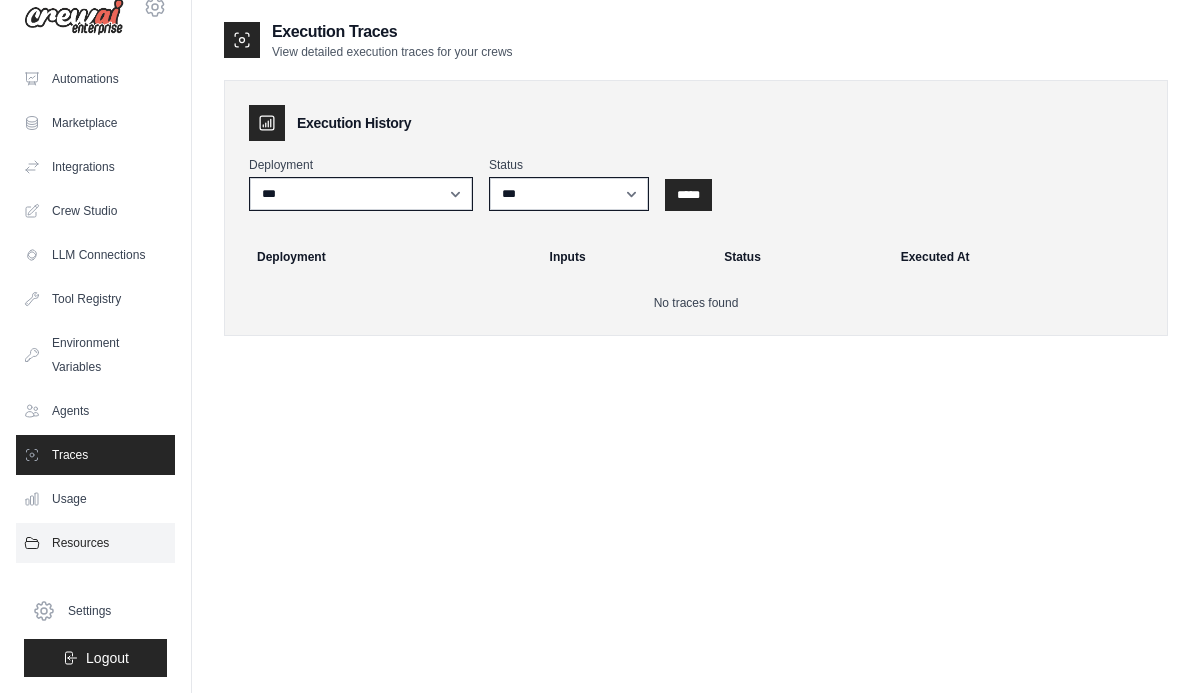 click on "Resources" at bounding box center [95, 543] 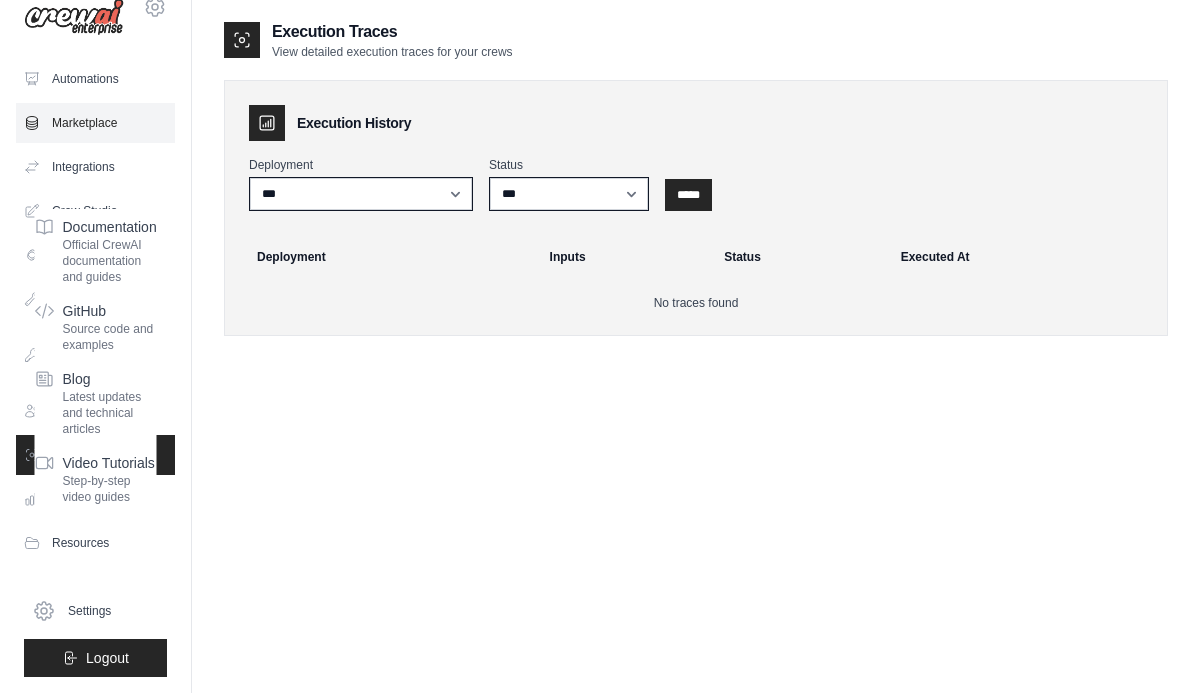 click on "Marketplace" at bounding box center (95, 123) 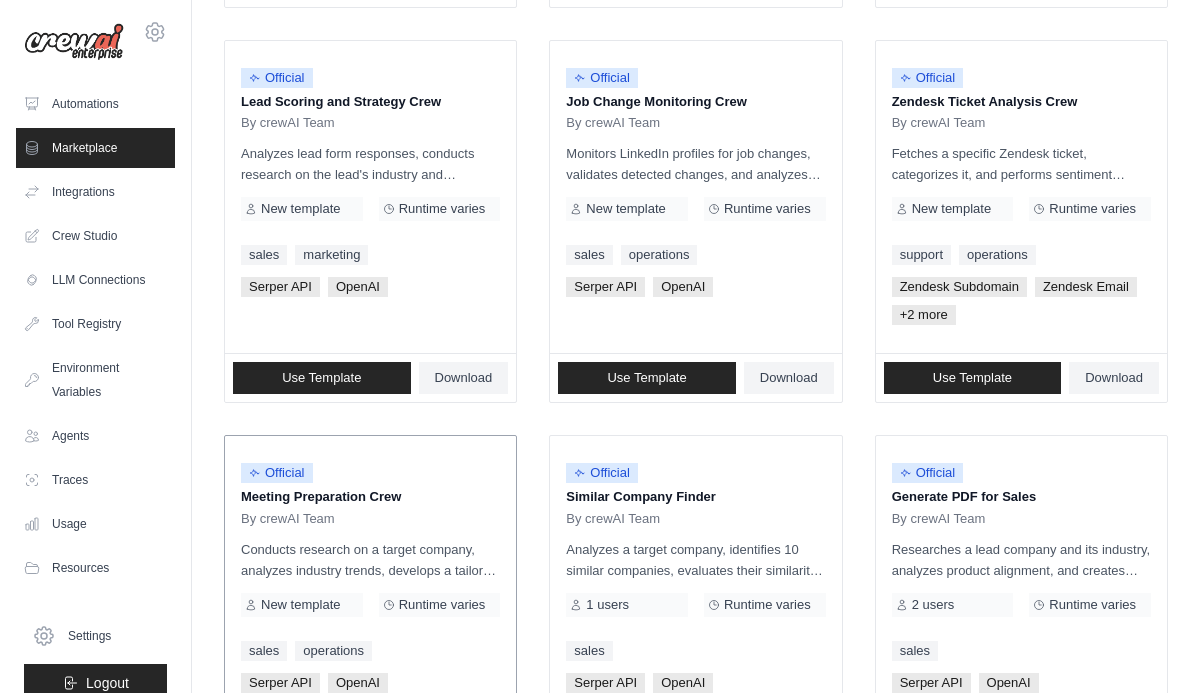 scroll, scrollTop: 785, scrollLeft: 0, axis: vertical 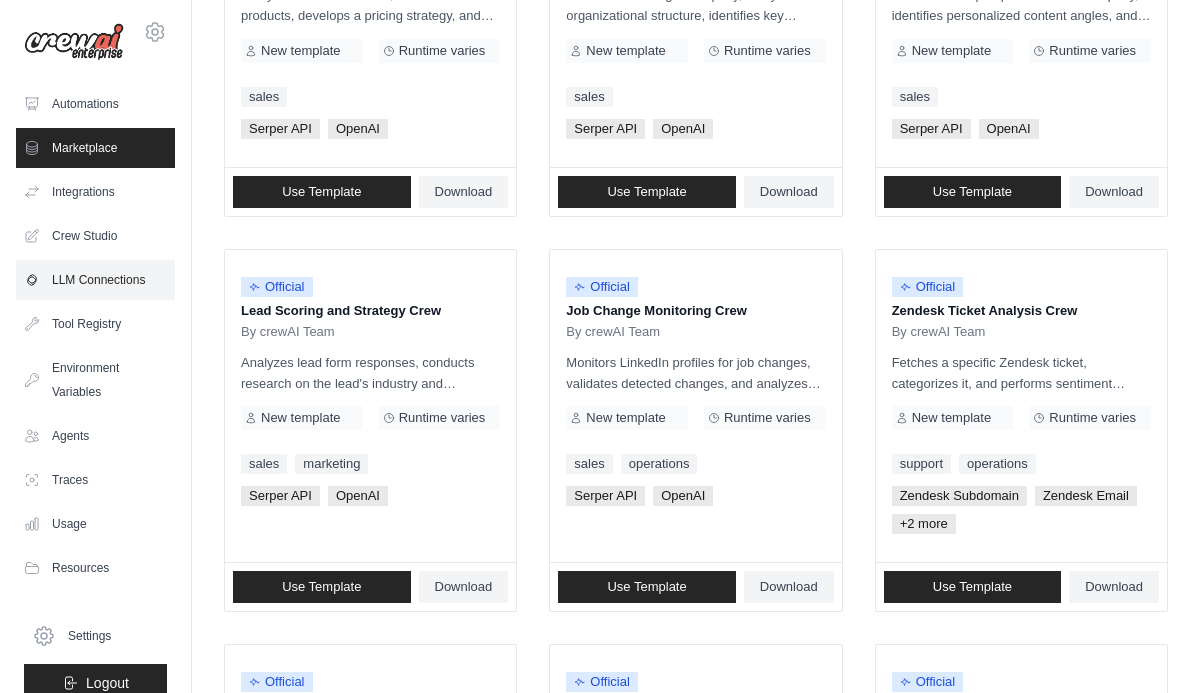 click on "LLM Connections" at bounding box center (95, 280) 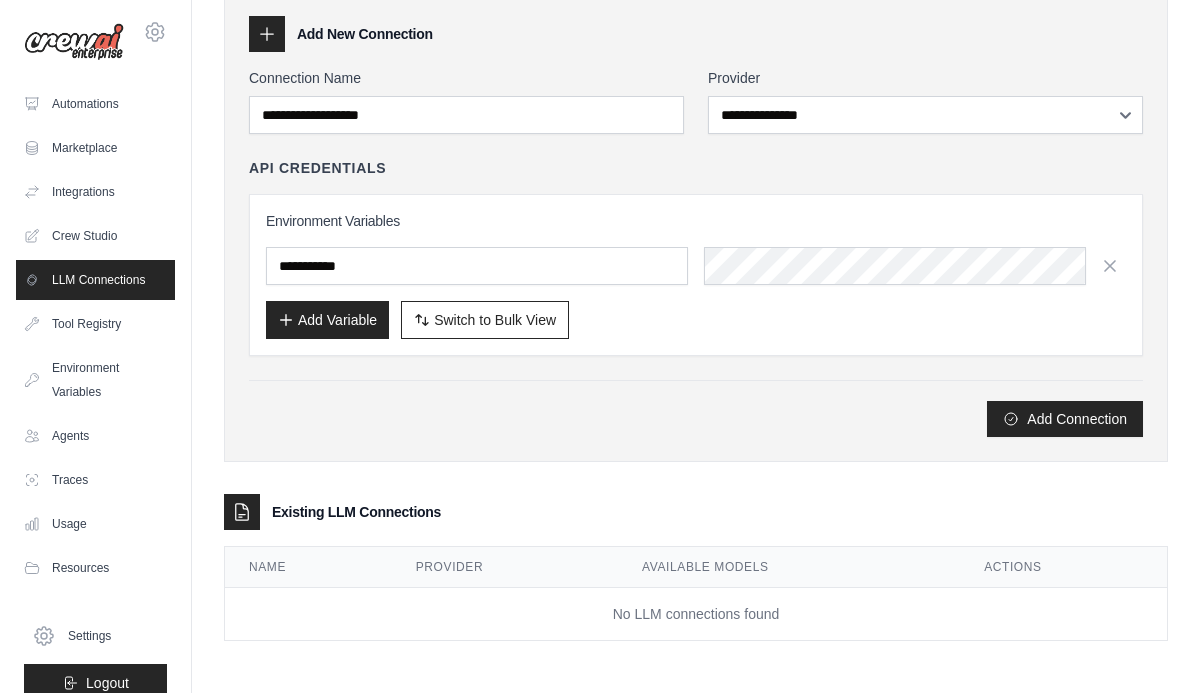 scroll, scrollTop: 0, scrollLeft: 0, axis: both 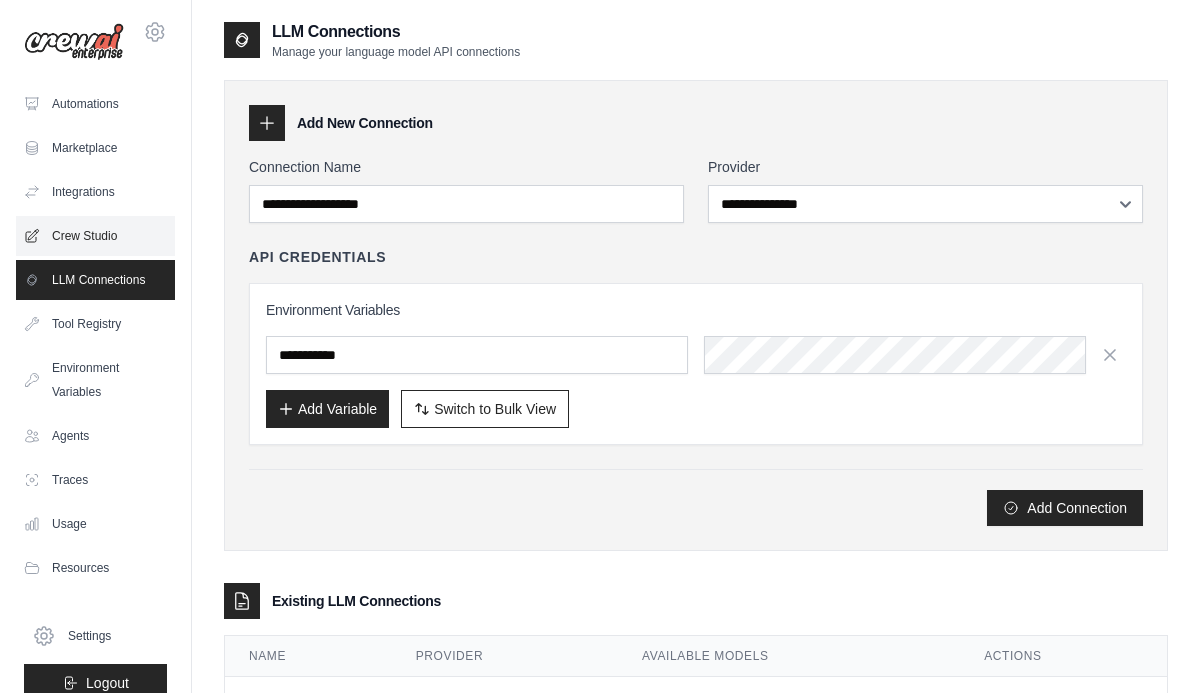 click on "Crew Studio" at bounding box center [95, 236] 